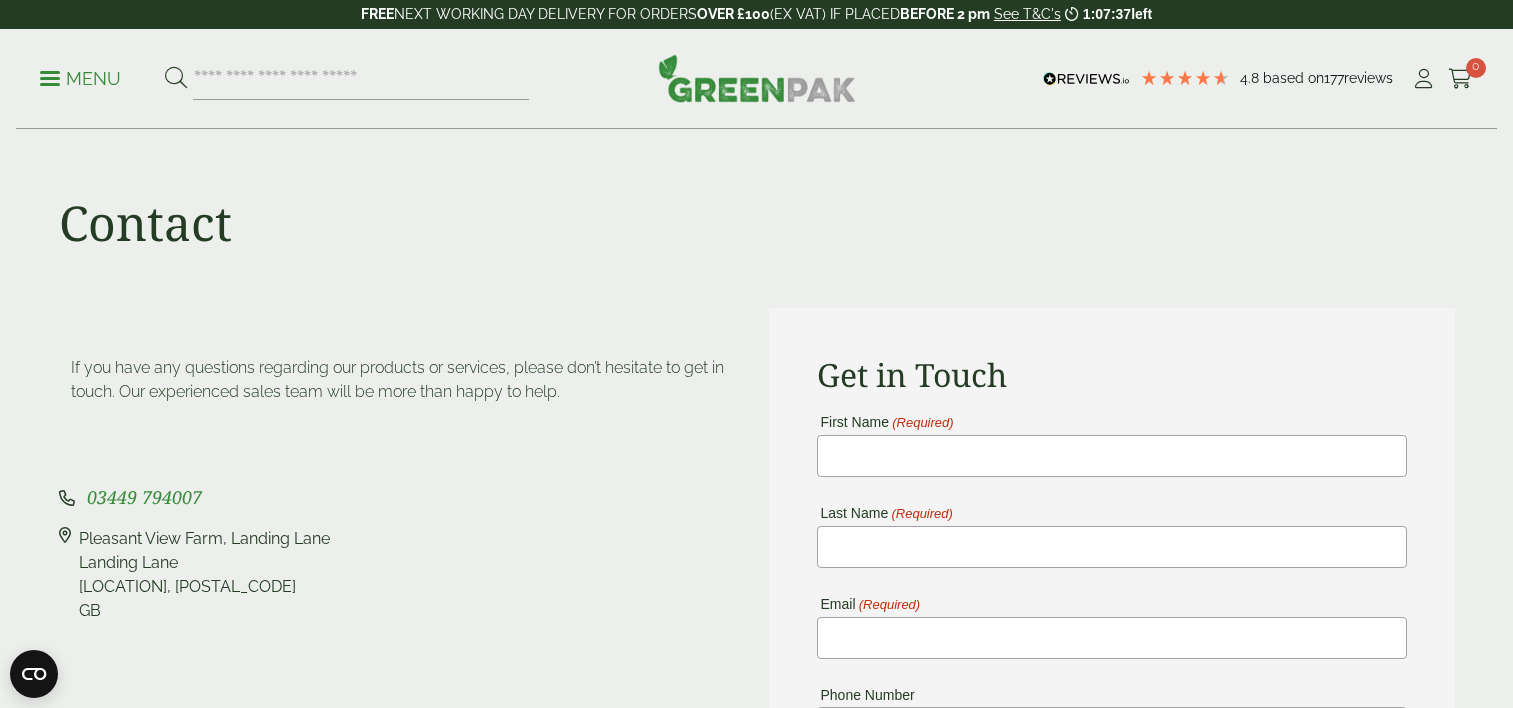 scroll, scrollTop: 0, scrollLeft: 0, axis: both 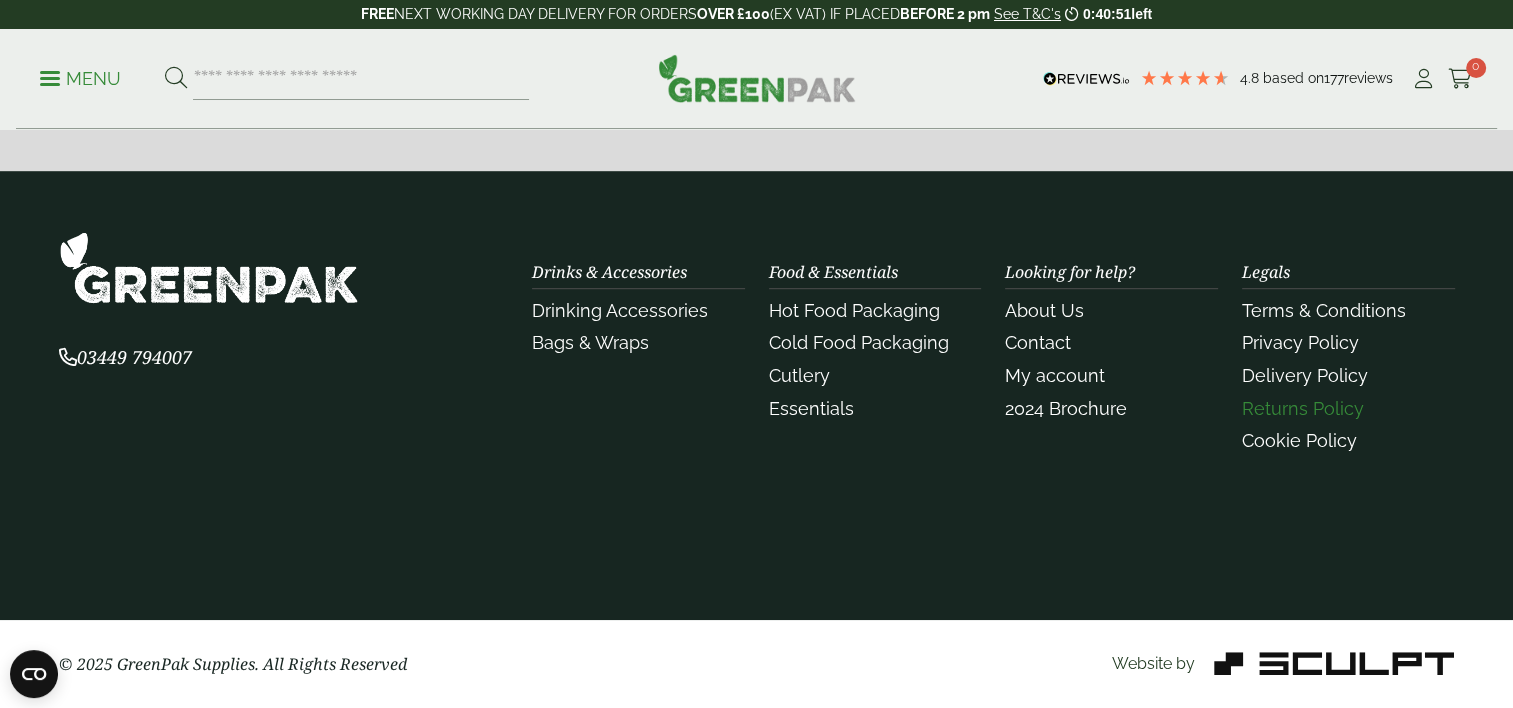 click on "Returns Policy" at bounding box center [1303, 408] 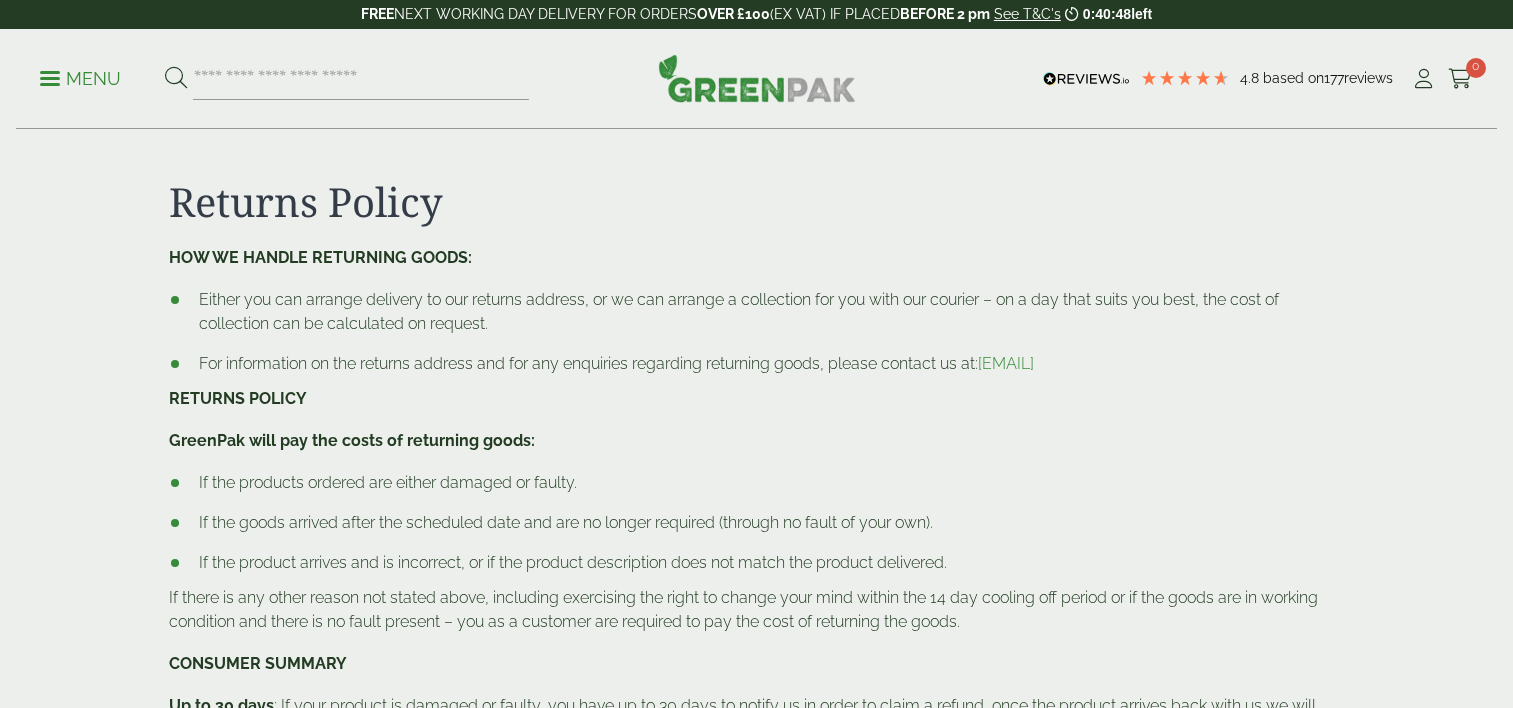 scroll, scrollTop: 0, scrollLeft: 0, axis: both 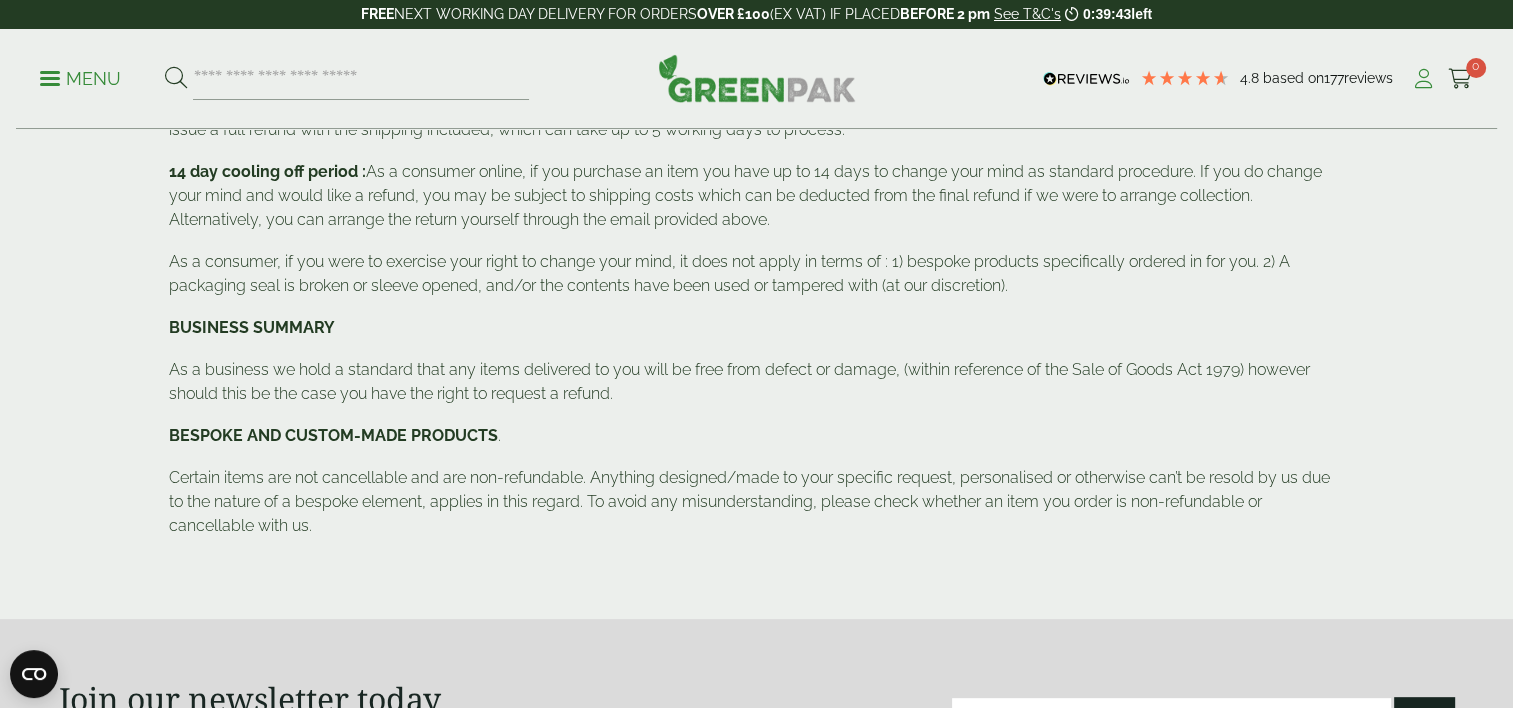 click on "My Account" at bounding box center (1423, 79) 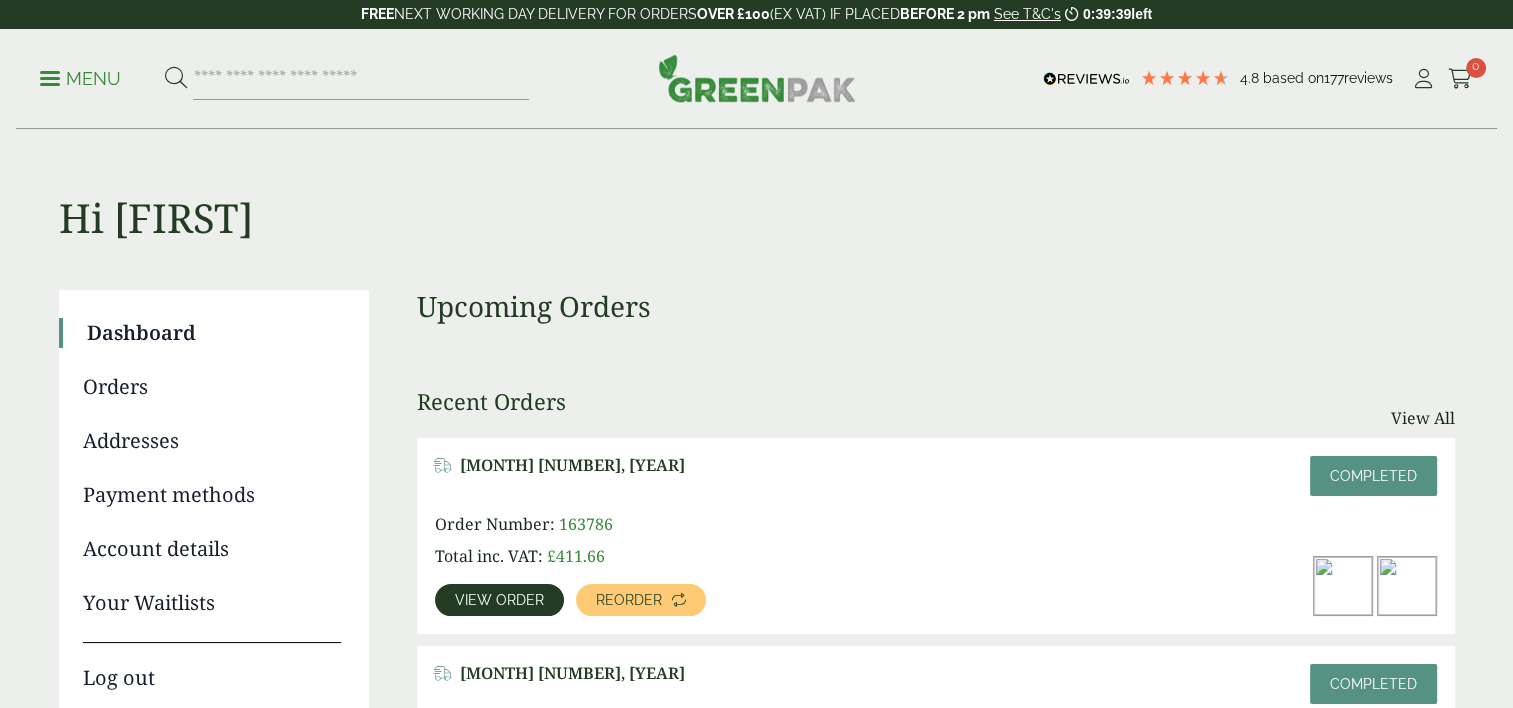 scroll, scrollTop: 100, scrollLeft: 0, axis: vertical 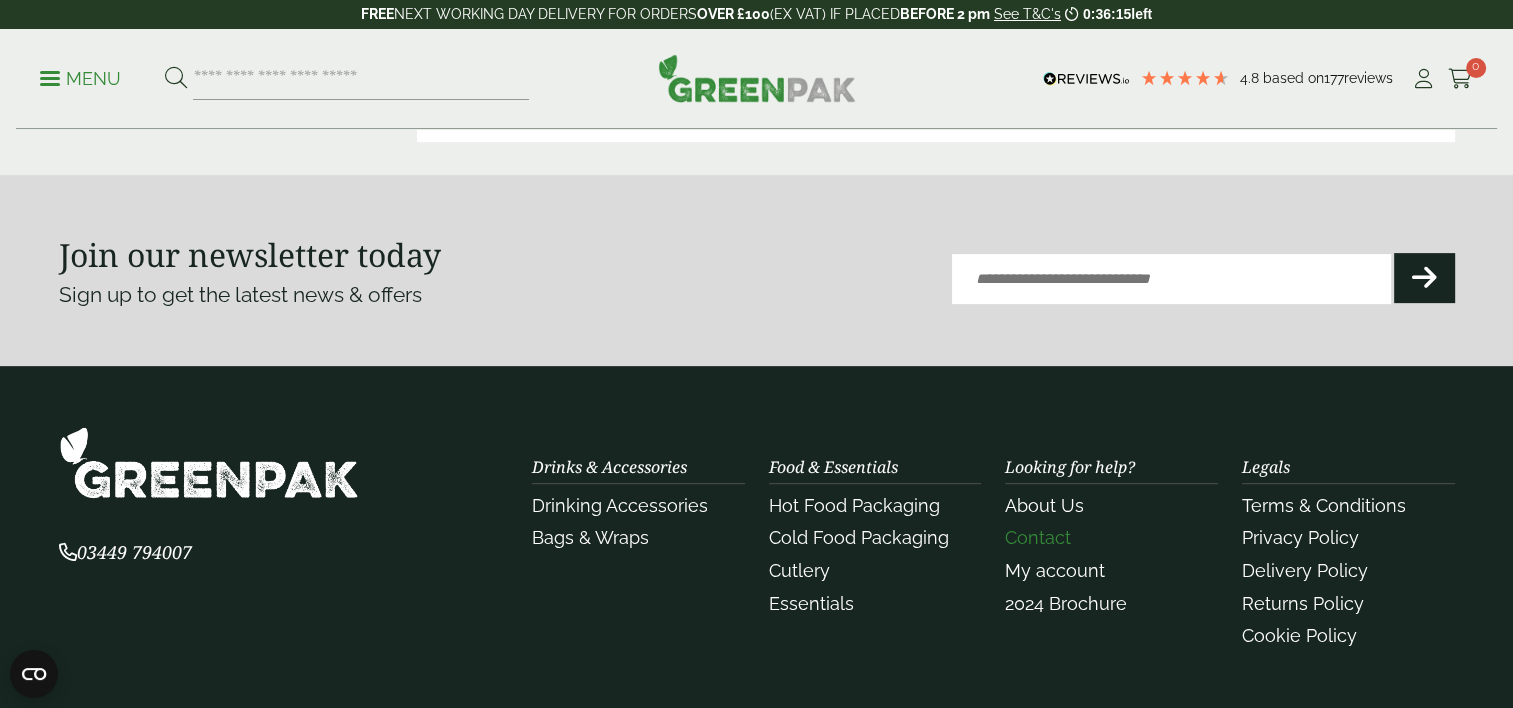 click on "Contact" at bounding box center (1038, 537) 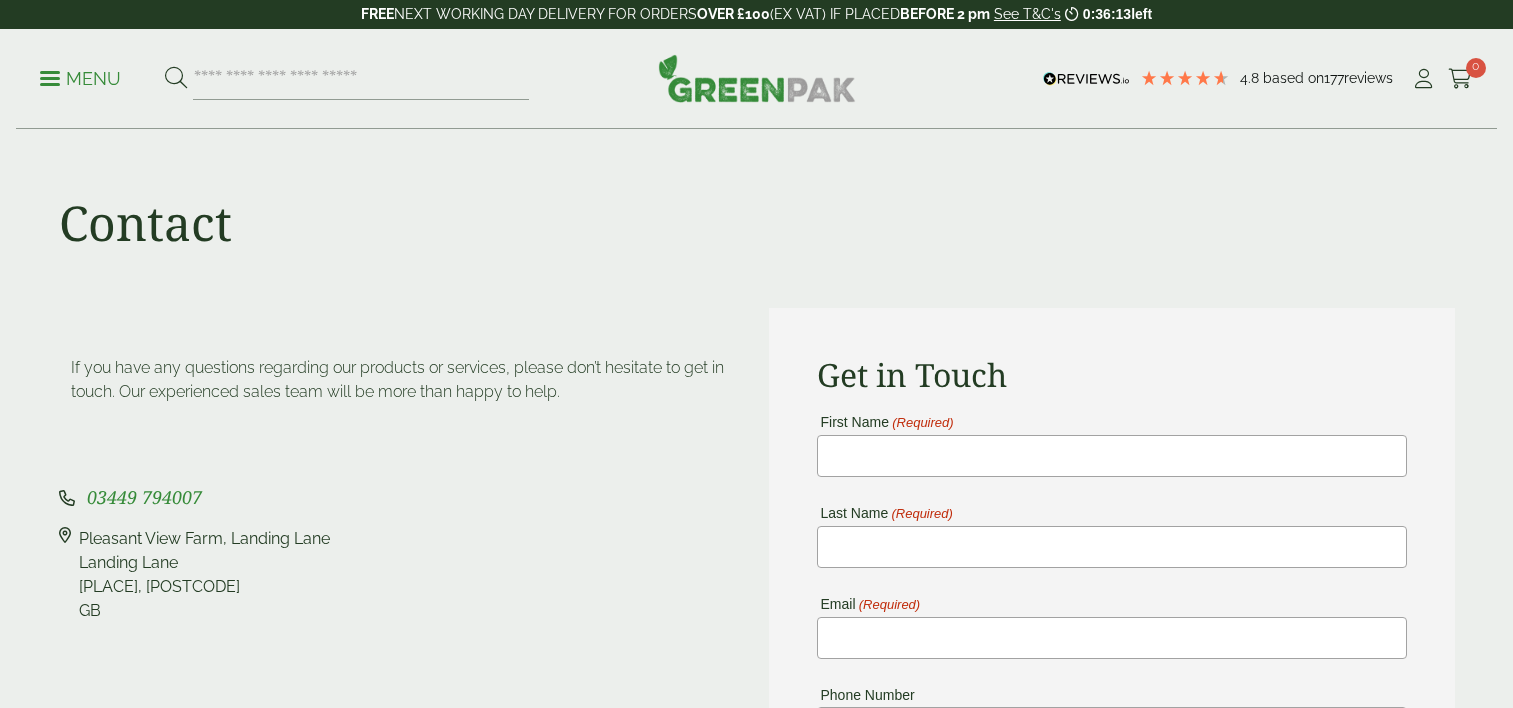 scroll, scrollTop: 0, scrollLeft: 0, axis: both 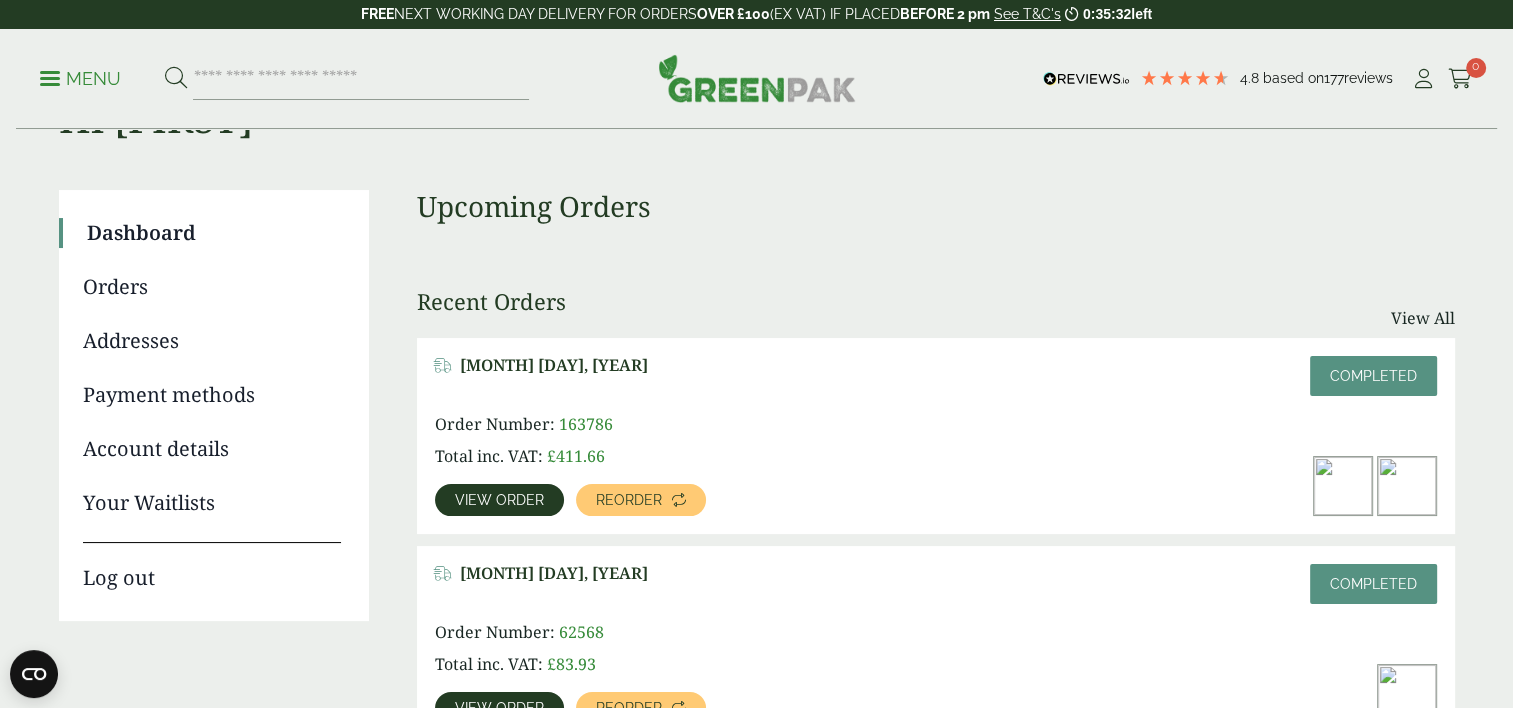 click on "View order" at bounding box center (499, 500) 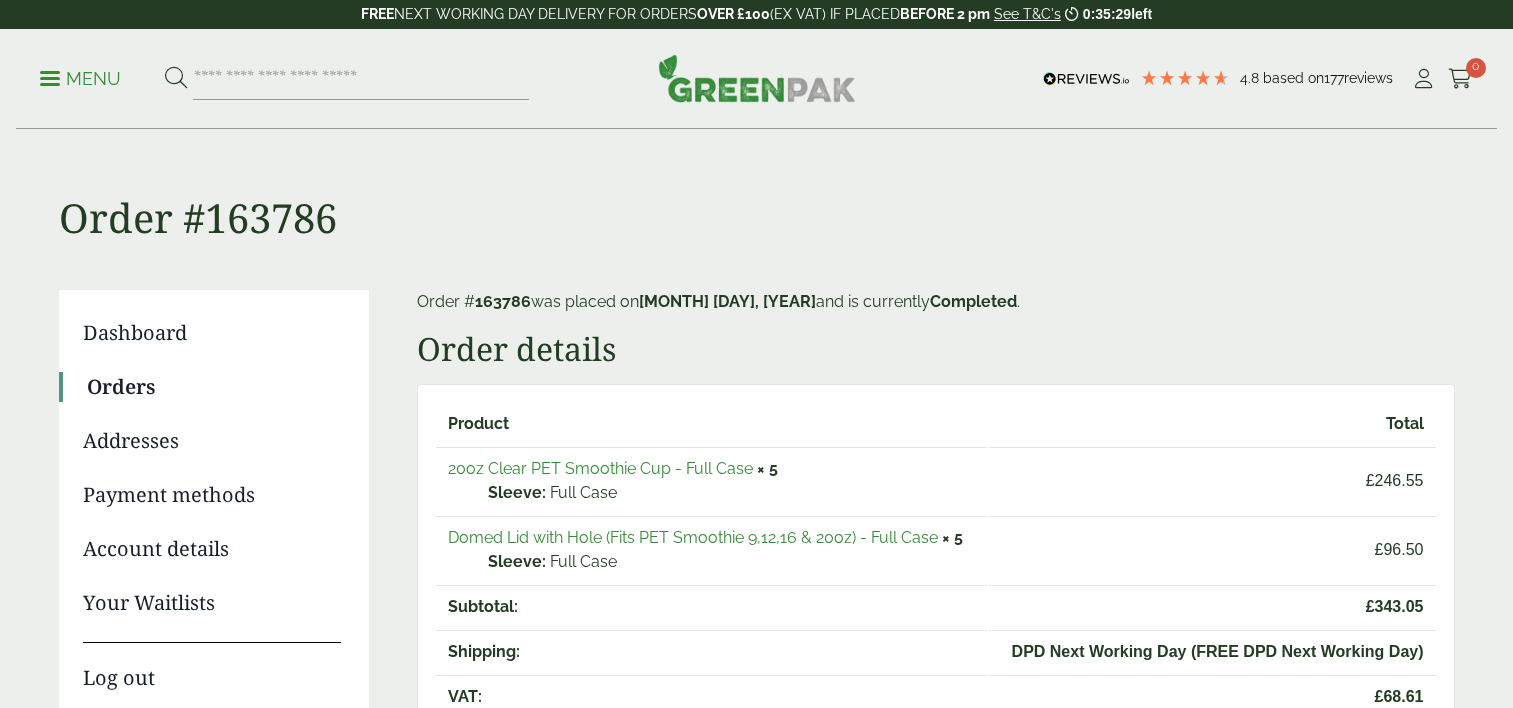 scroll, scrollTop: 0, scrollLeft: 0, axis: both 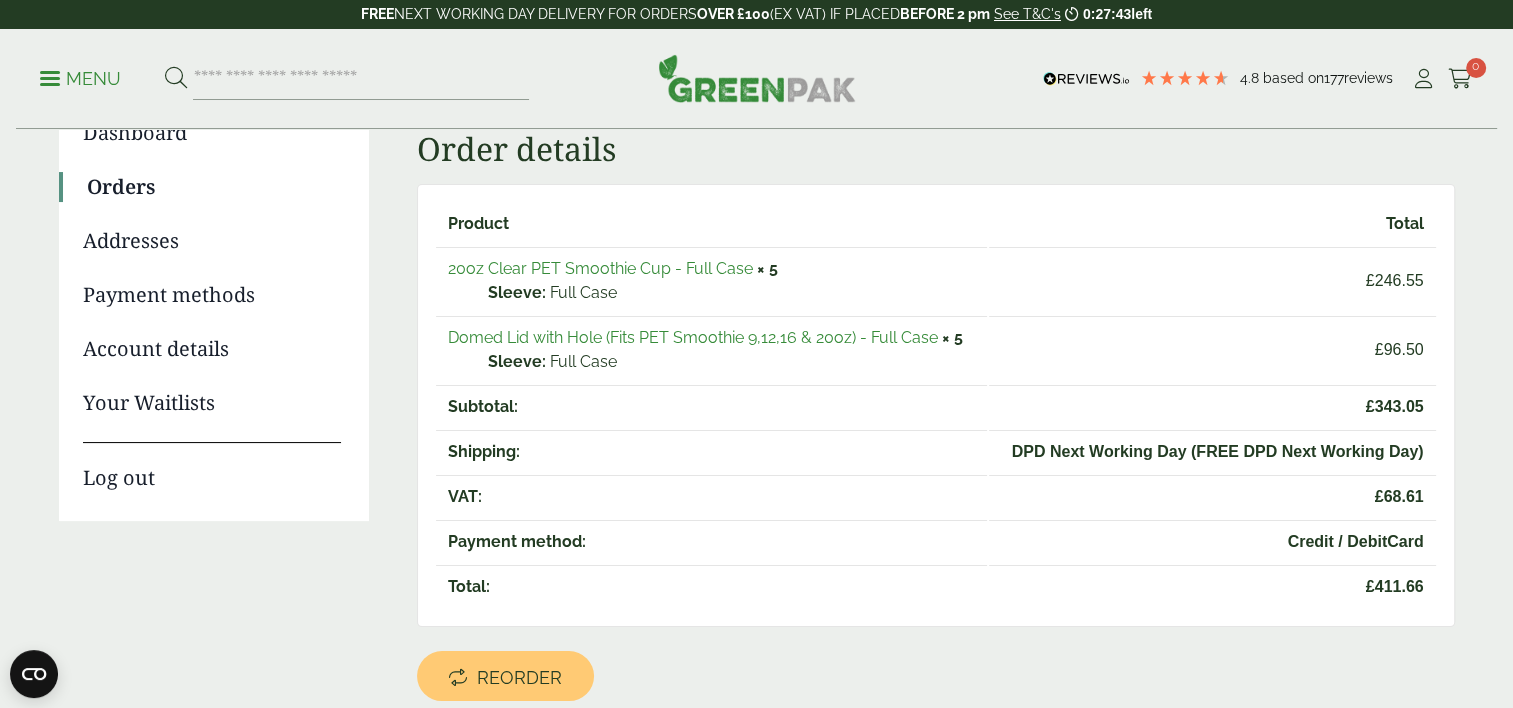 click on "Domed Lid with Hole (Fits PET Smoothie 9,12,16 & 20oz) - Full Case" at bounding box center [693, 337] 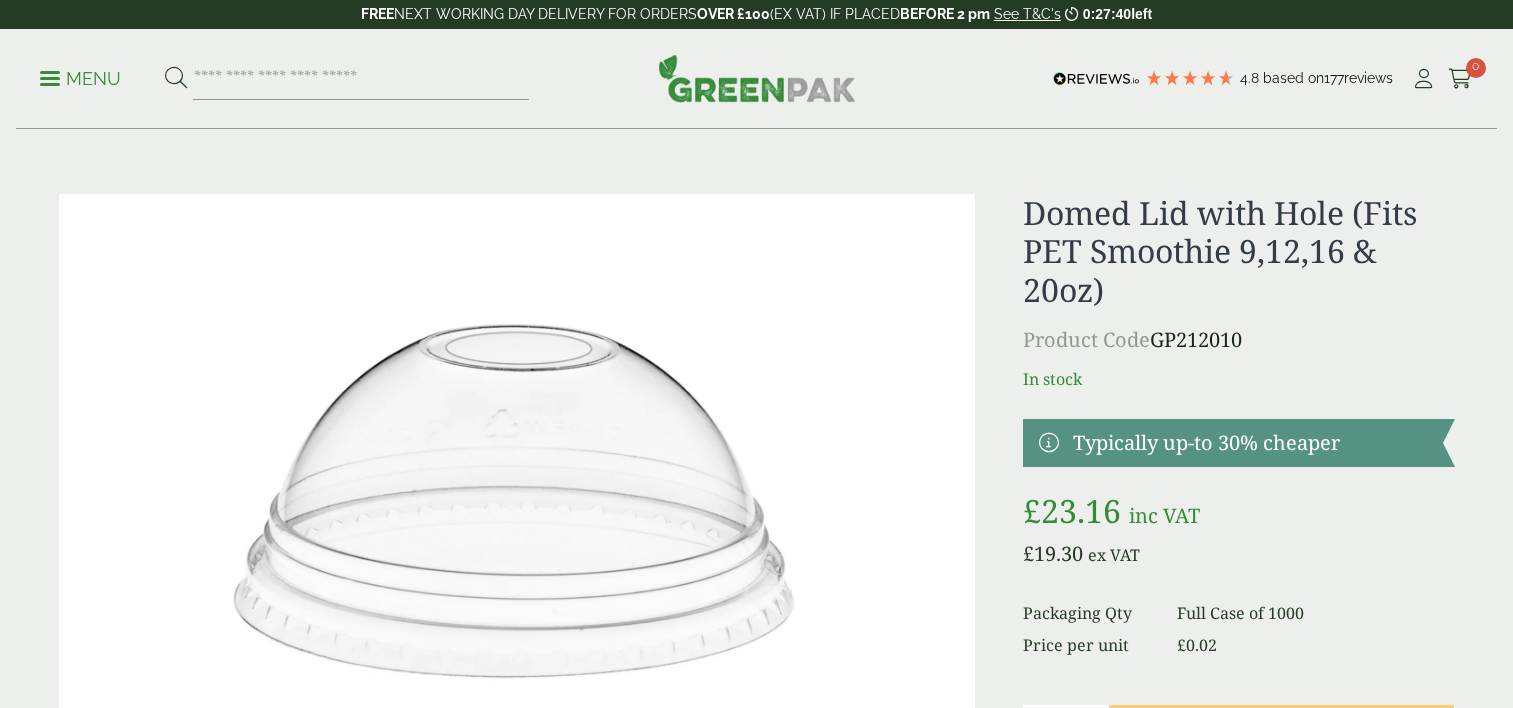 scroll, scrollTop: 0, scrollLeft: 0, axis: both 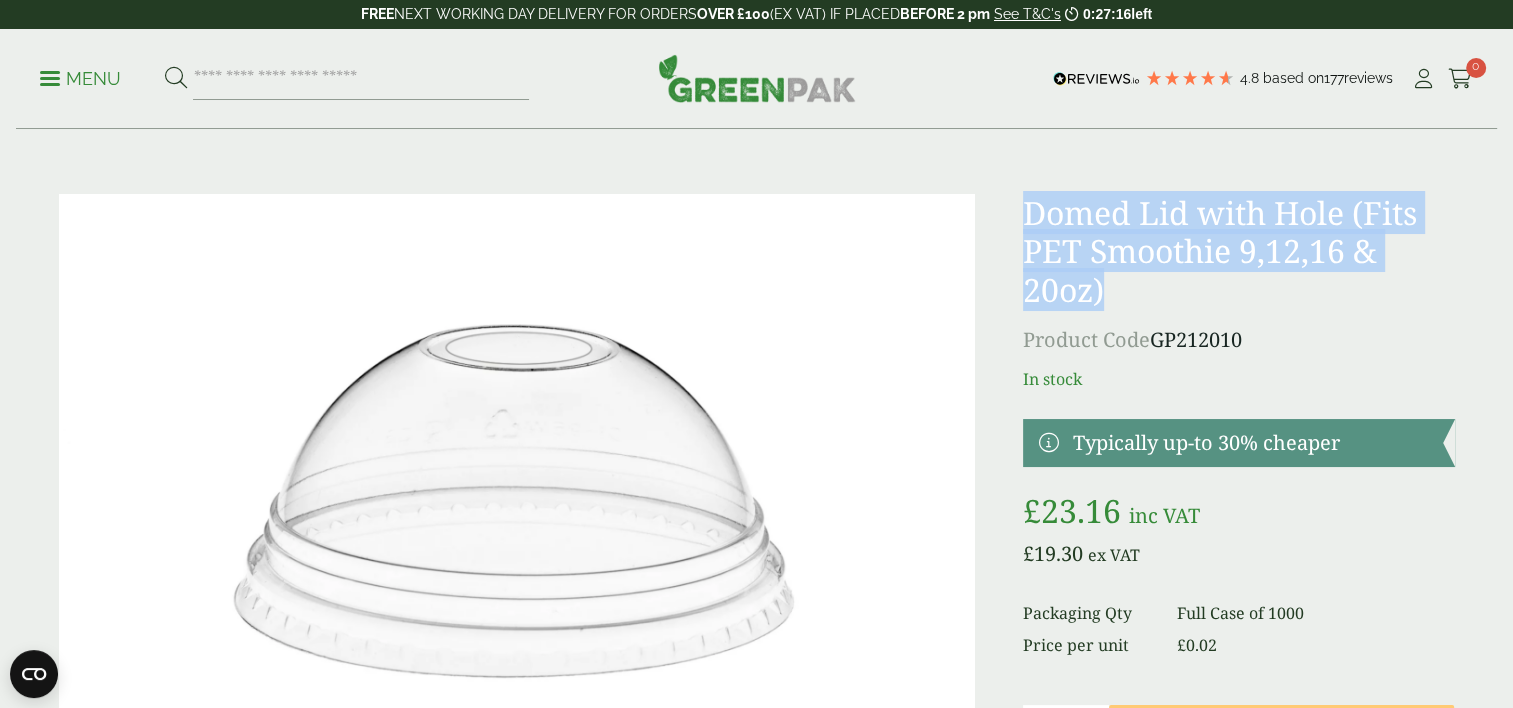 drag, startPoint x: 1161, startPoint y: 308, endPoint x: 1024, endPoint y: 196, distance: 176.9548 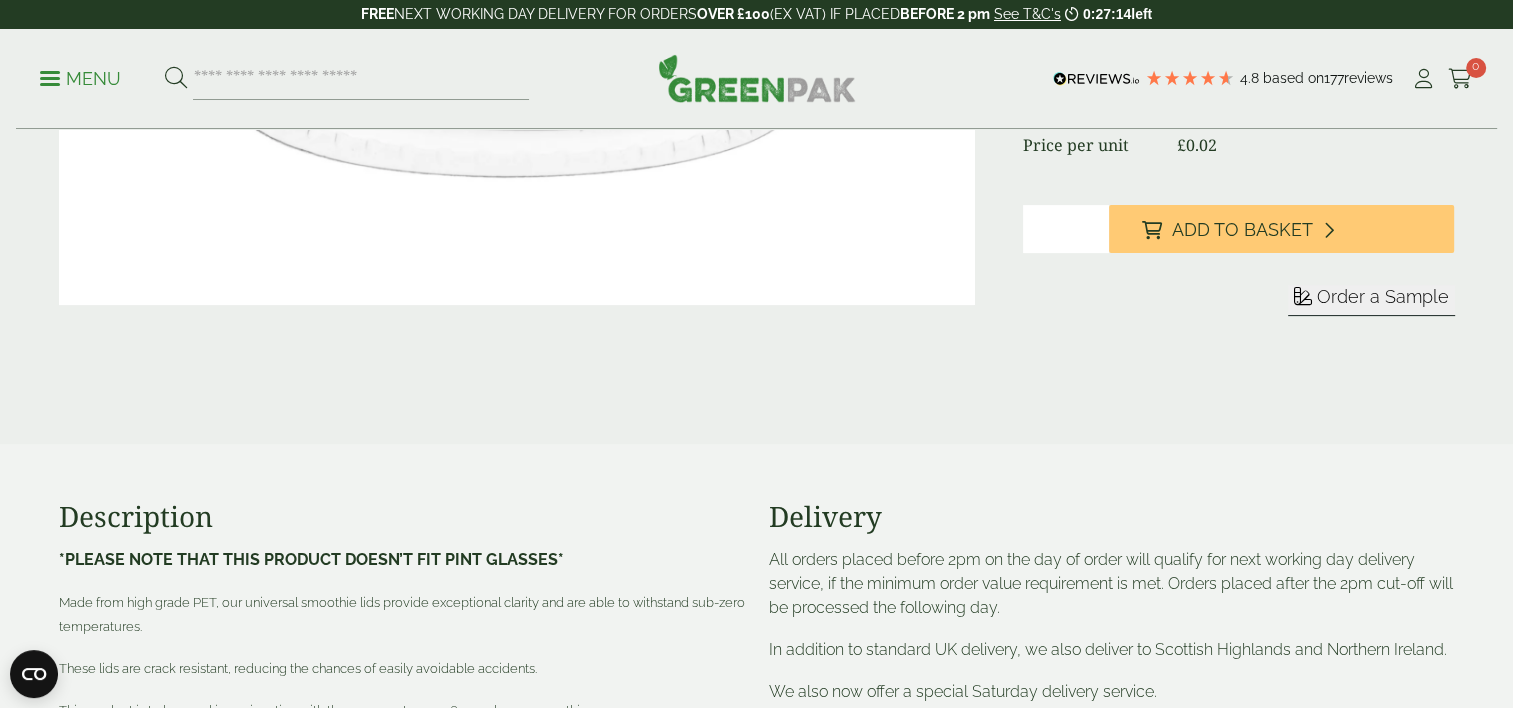 scroll, scrollTop: 700, scrollLeft: 0, axis: vertical 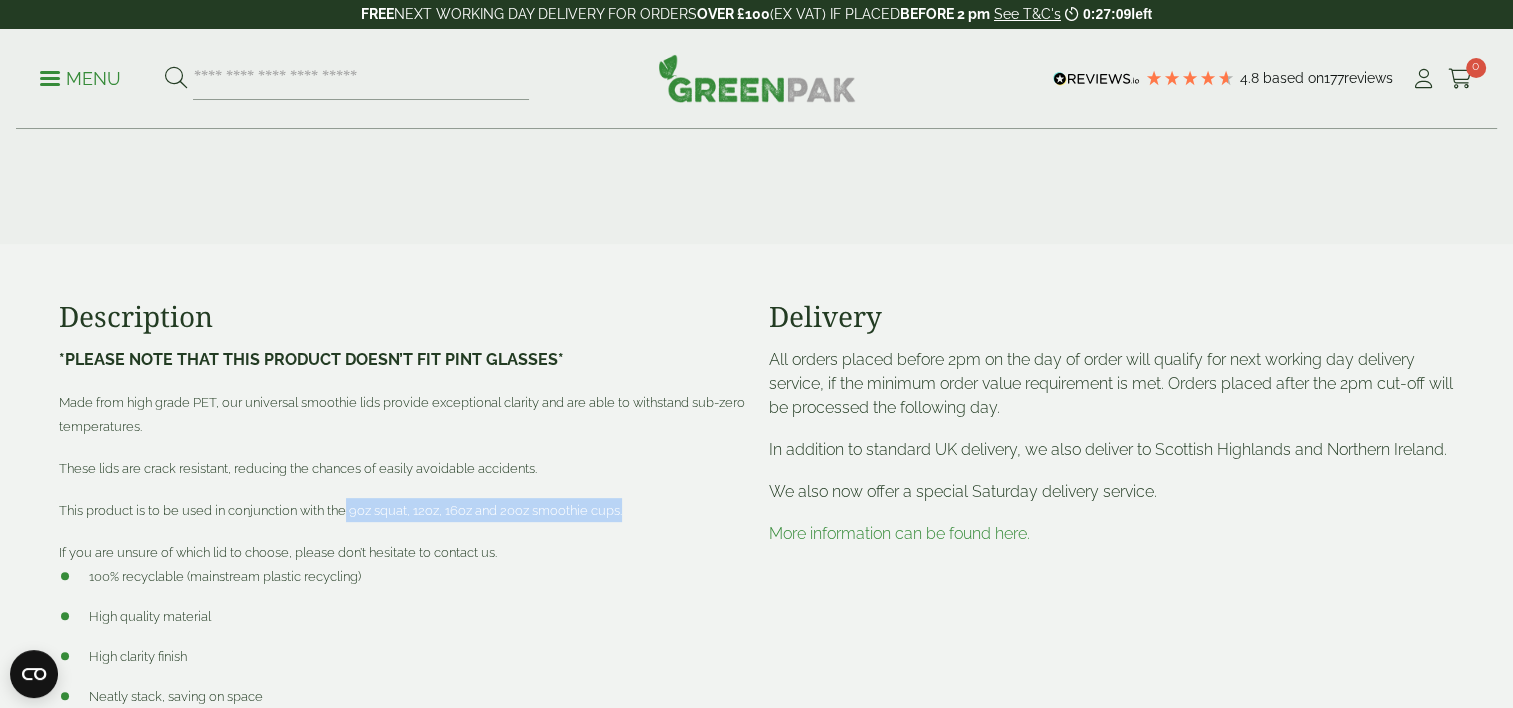 drag, startPoint x: 631, startPoint y: 510, endPoint x: 346, endPoint y: 519, distance: 285.14206 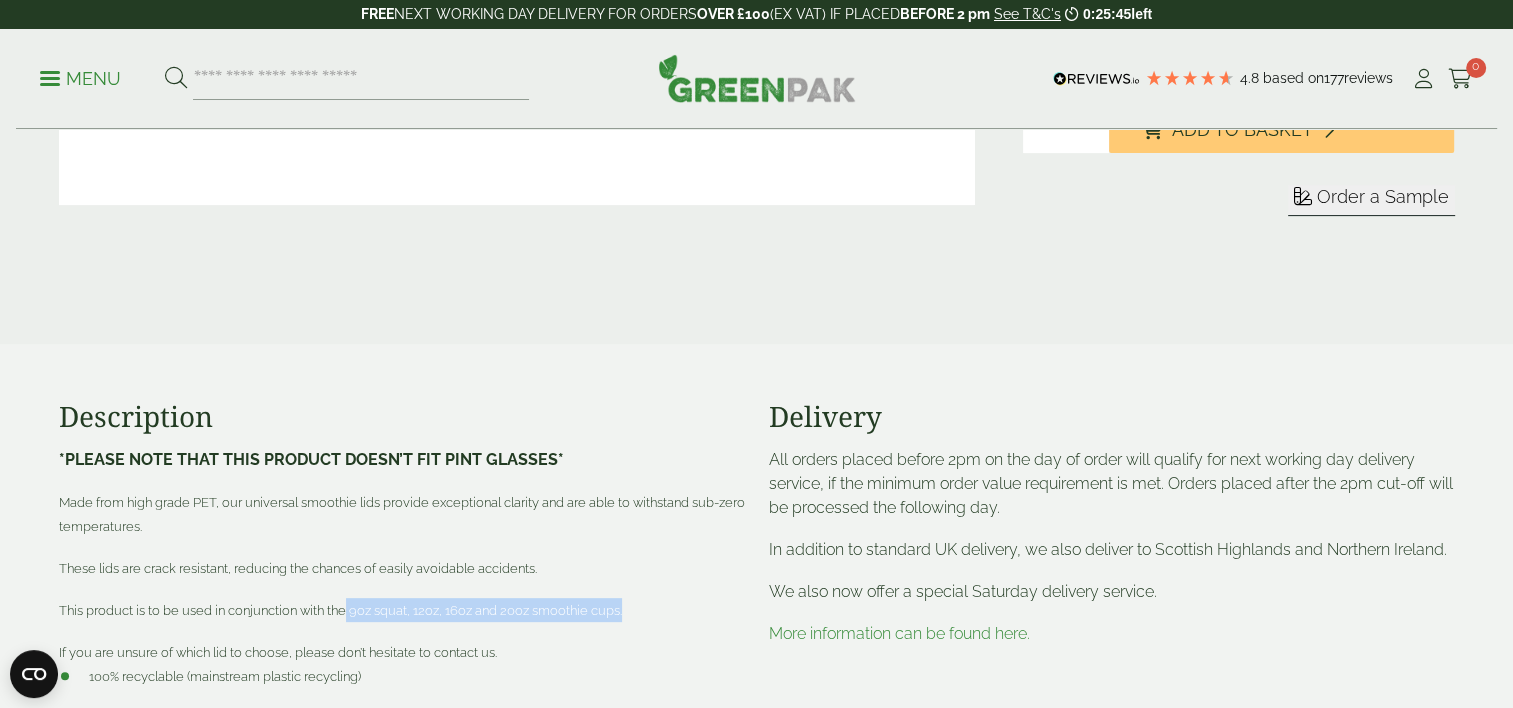 scroll, scrollTop: 0, scrollLeft: 0, axis: both 